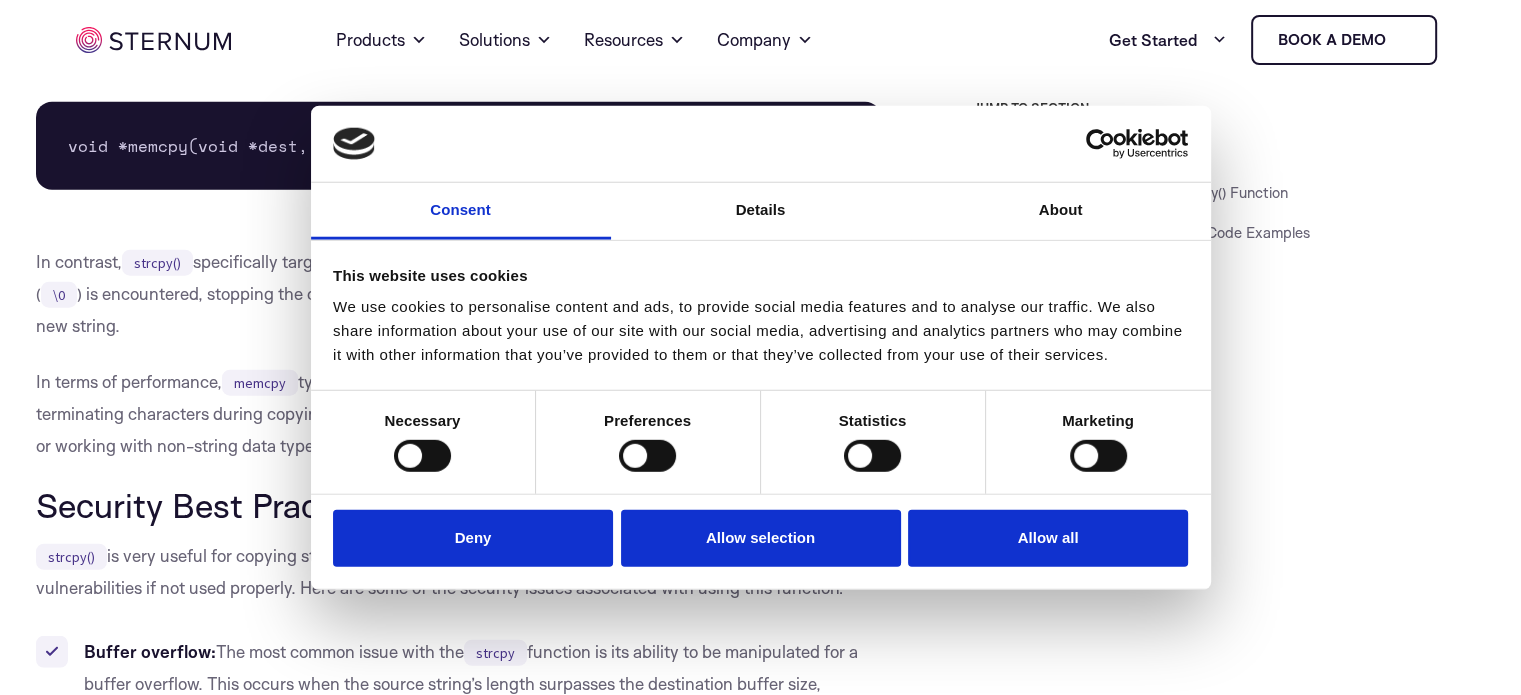 scroll, scrollTop: 4910, scrollLeft: 0, axis: vertical 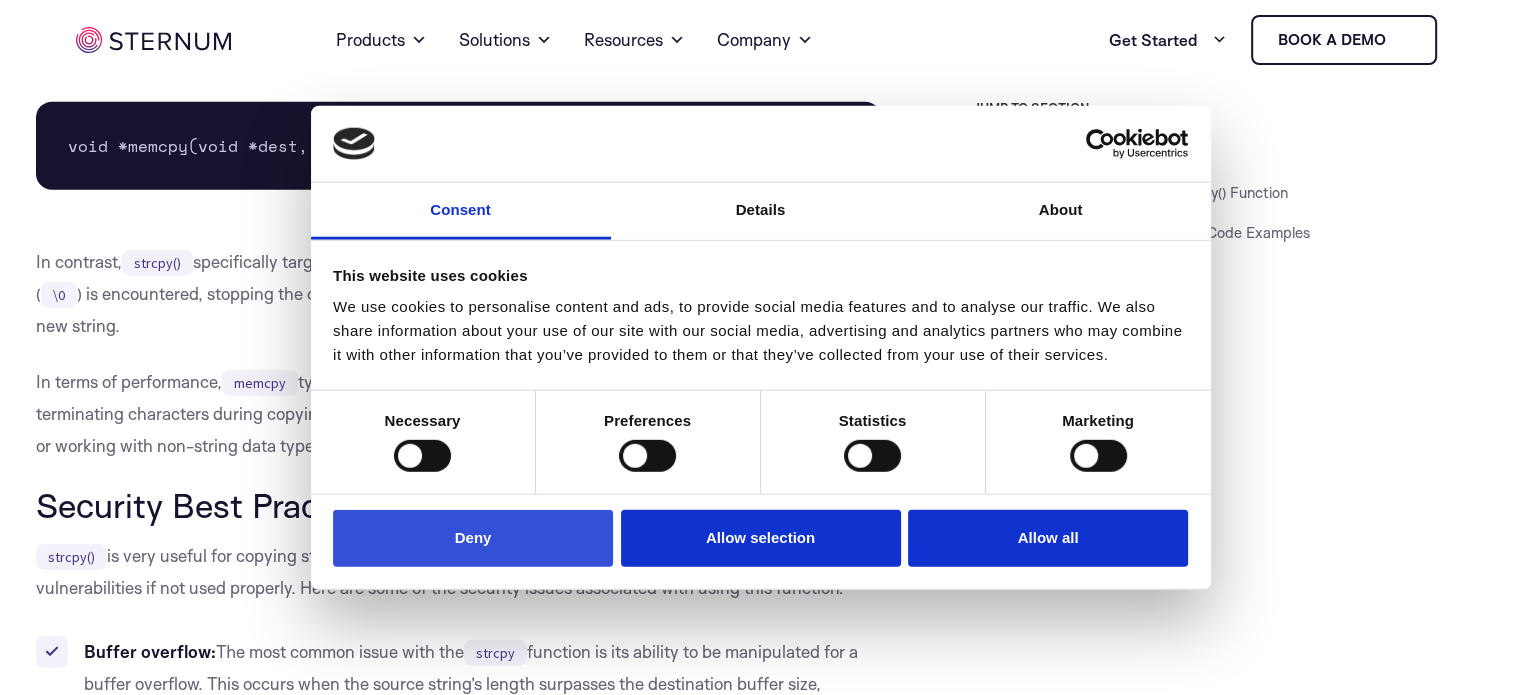 click on "Deny" at bounding box center (473, 538) 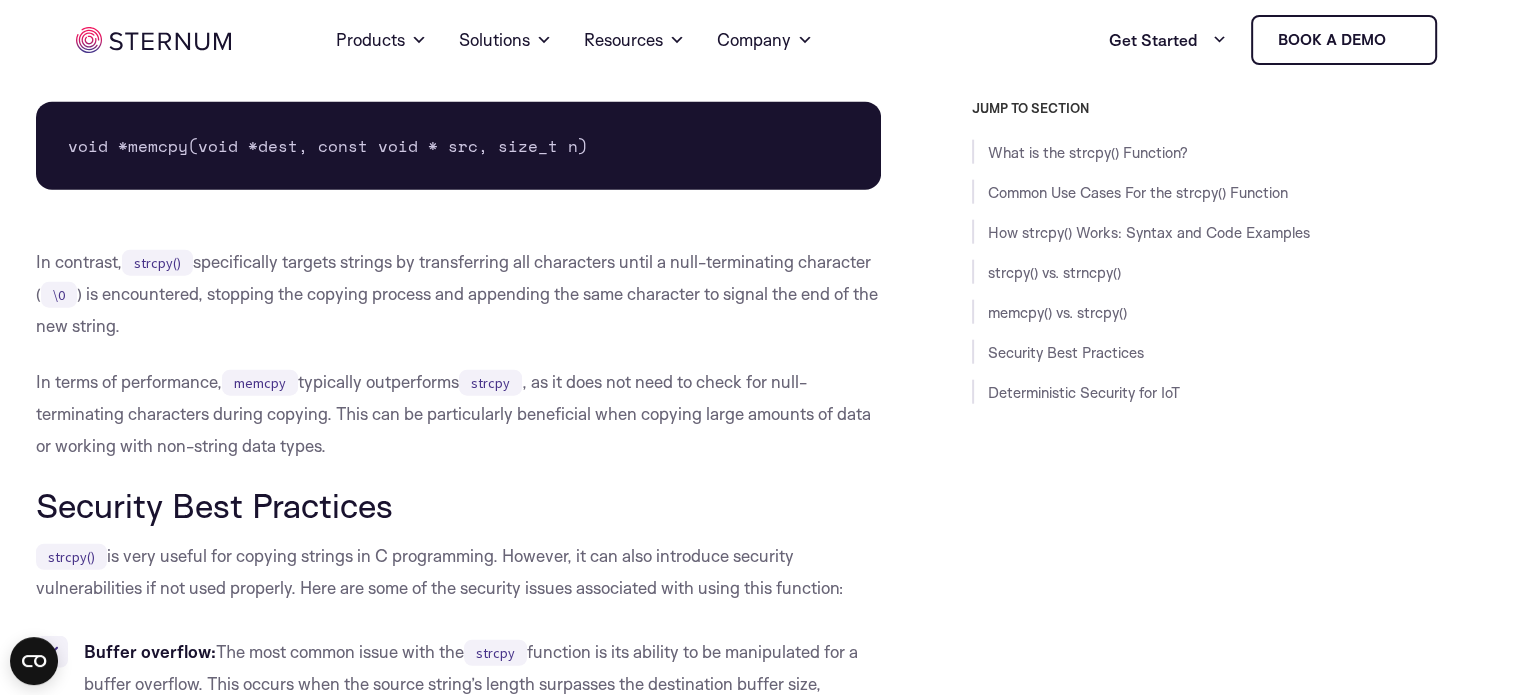 click on "Security Best Practices" at bounding box center (459, 505) 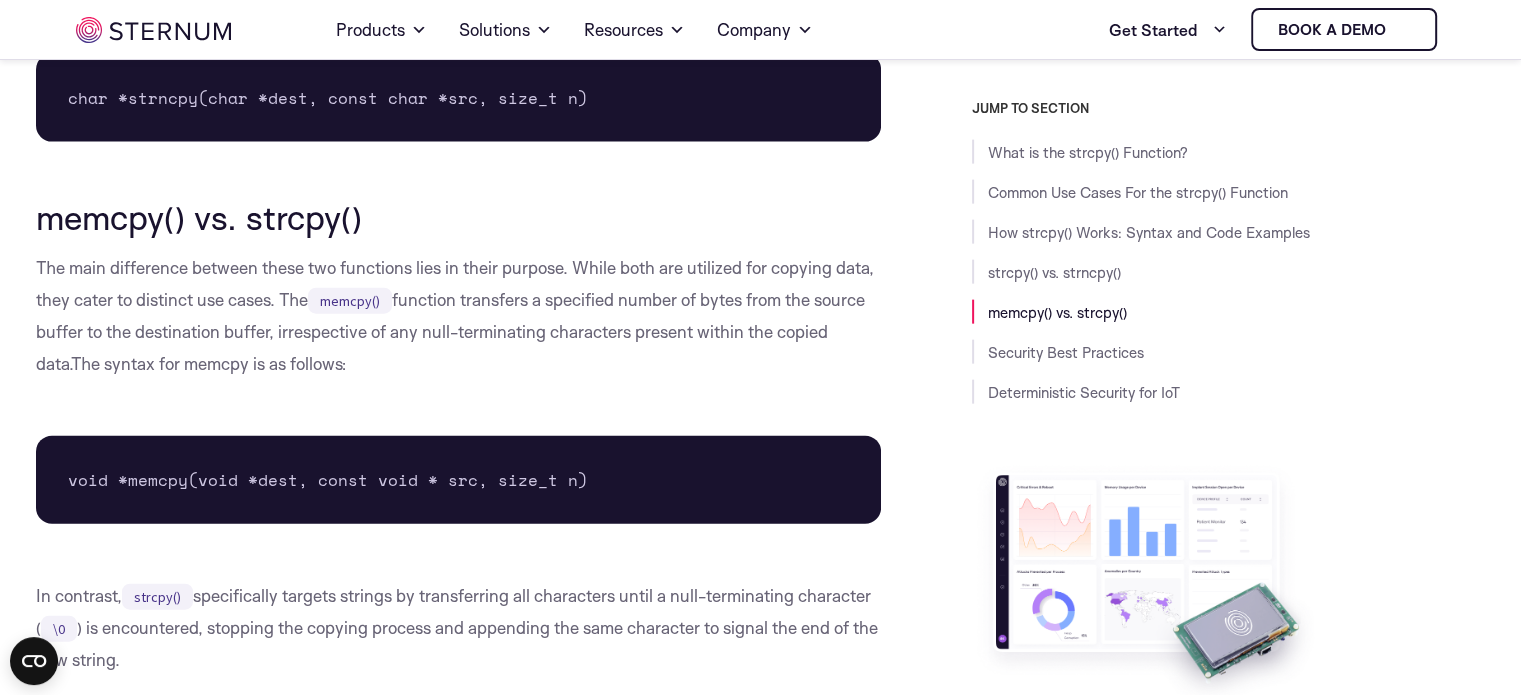 scroll, scrollTop: 4554, scrollLeft: 0, axis: vertical 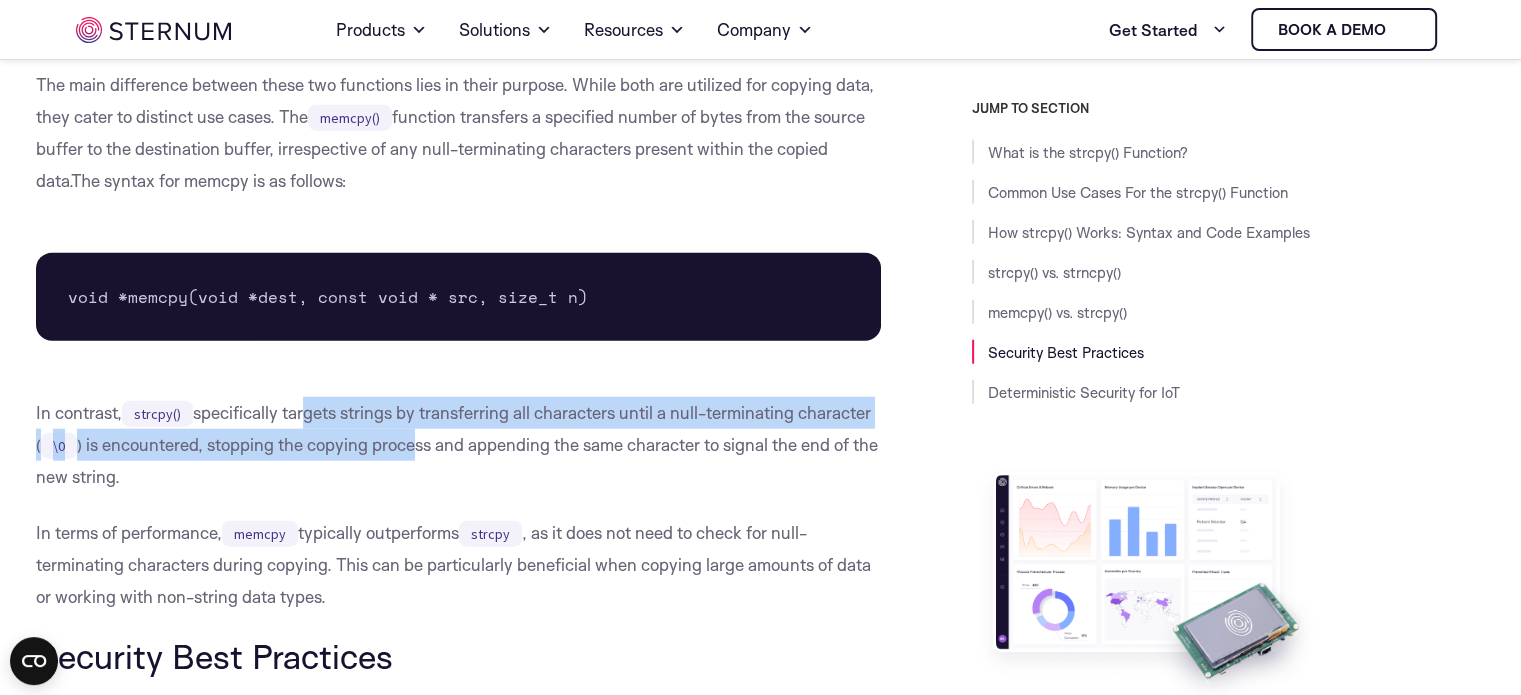 drag, startPoint x: 299, startPoint y: 419, endPoint x: 419, endPoint y: 439, distance: 121.65525 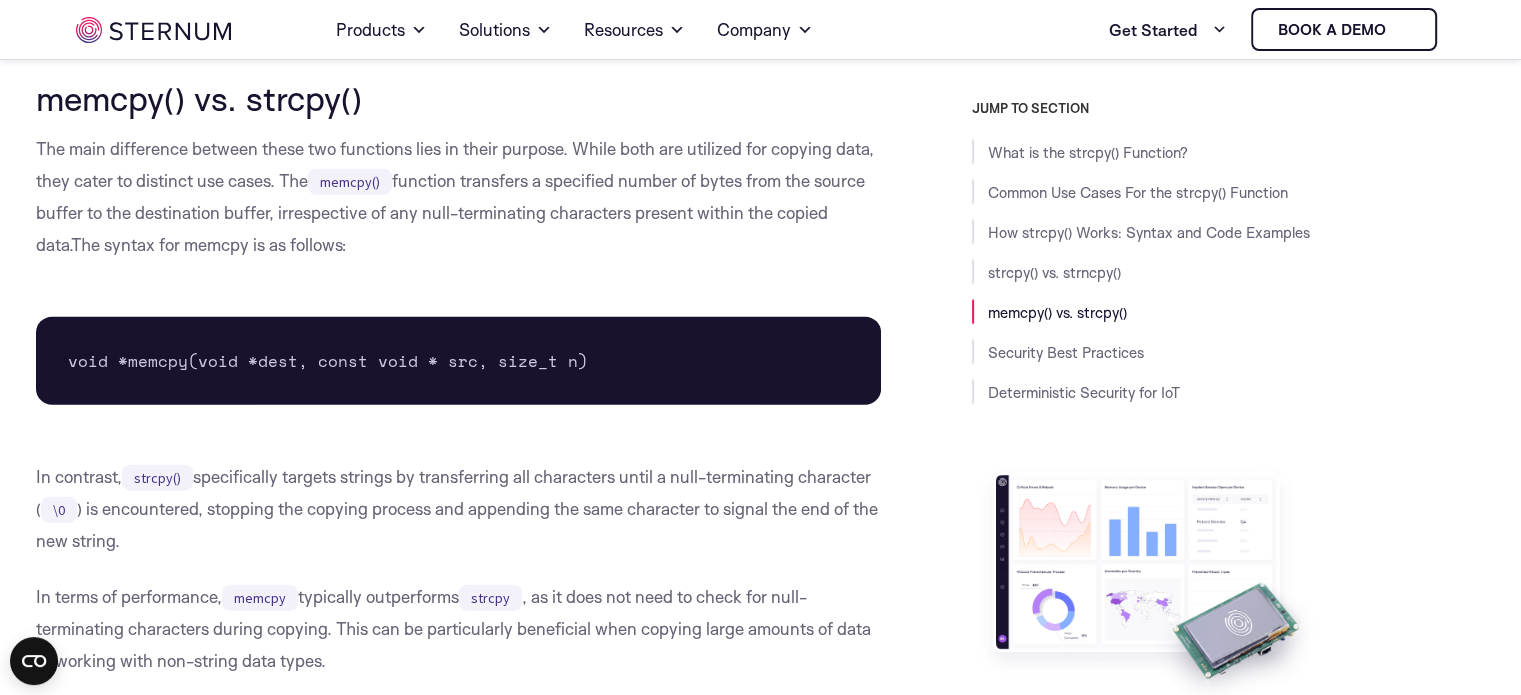 scroll, scrollTop: 4672, scrollLeft: 0, axis: vertical 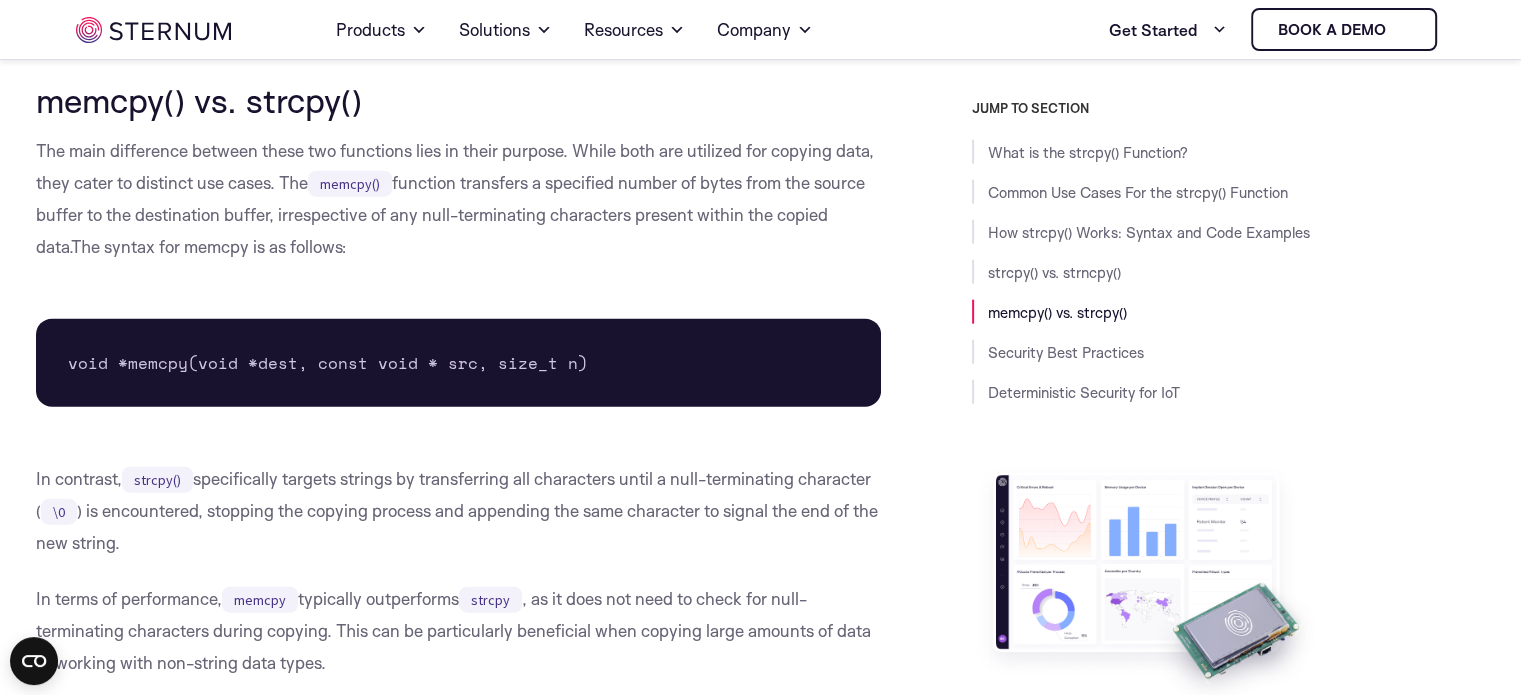 drag, startPoint x: 501, startPoint y: 185, endPoint x: 529, endPoint y: 241, distance: 62.609905 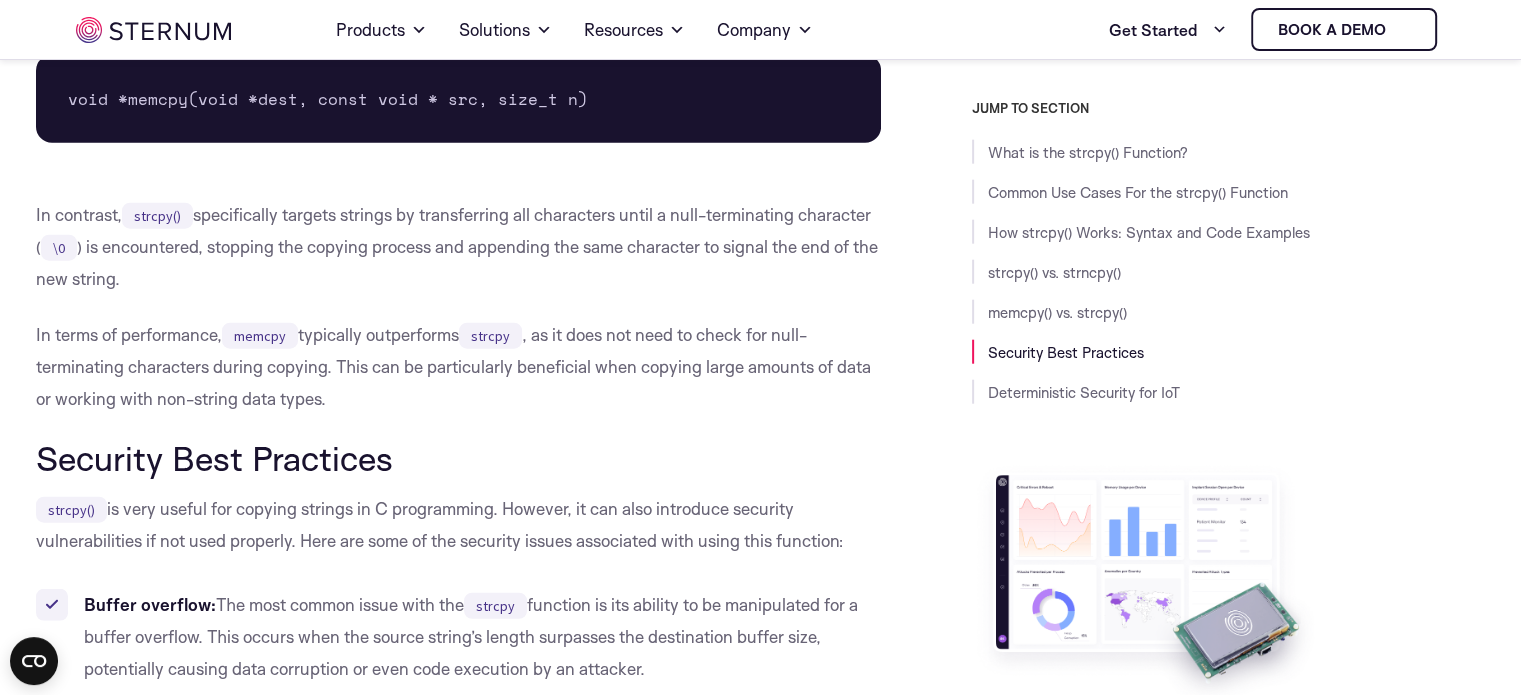 scroll, scrollTop: 5032, scrollLeft: 0, axis: vertical 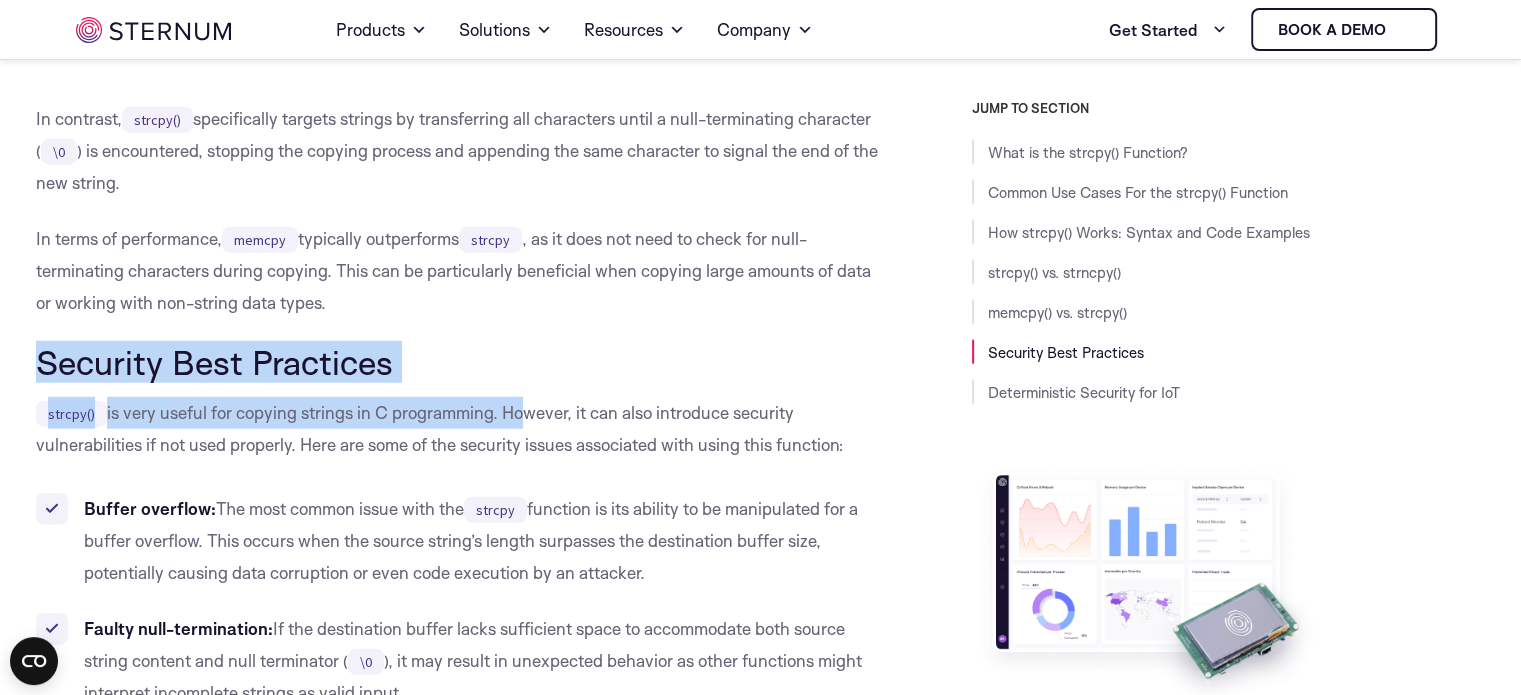 drag, startPoint x: 485, startPoint y: 294, endPoint x: 504, endPoint y: 457, distance: 164.10362 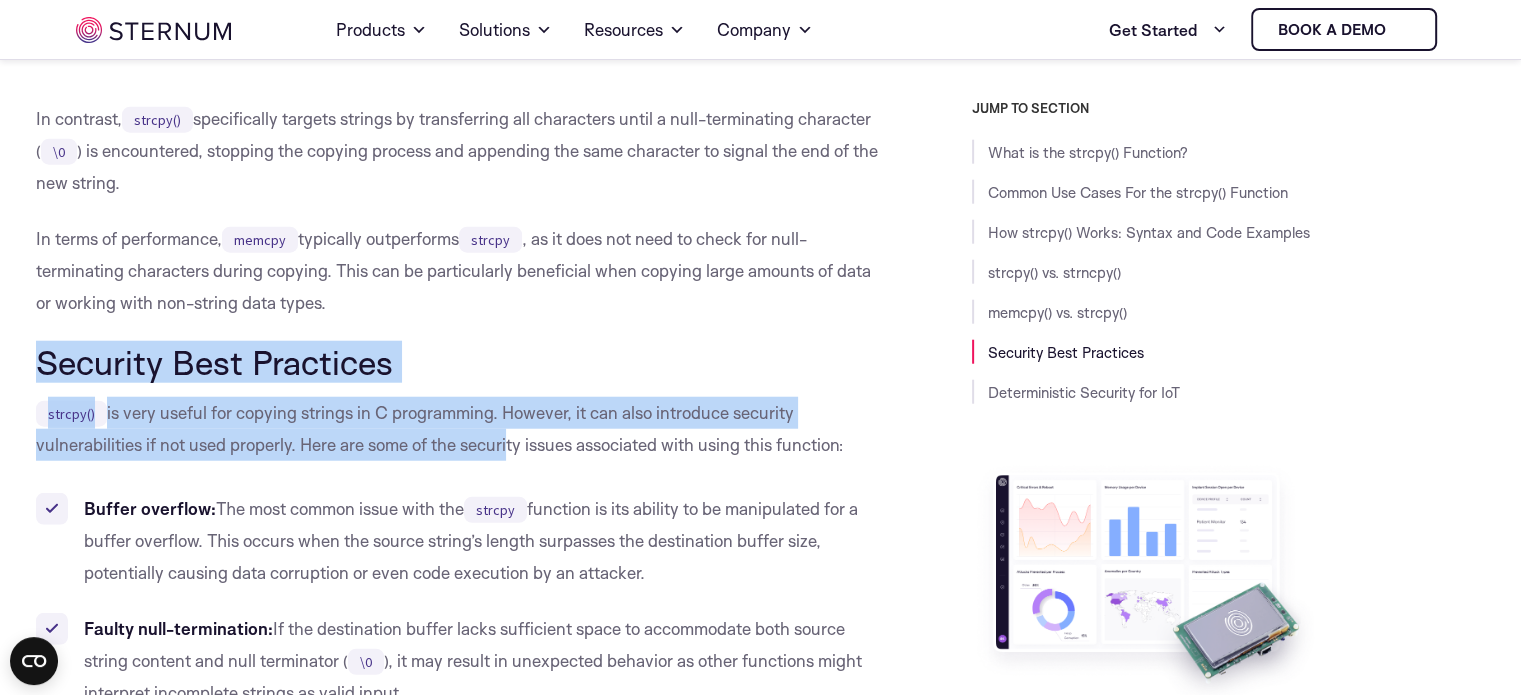 click on "strcpy()  is very useful for copying strings in C programming. However, it can also introduce security vulnerabilities if not used properly. Here are some of the security issues associated with using this function:" at bounding box center (459, 429) 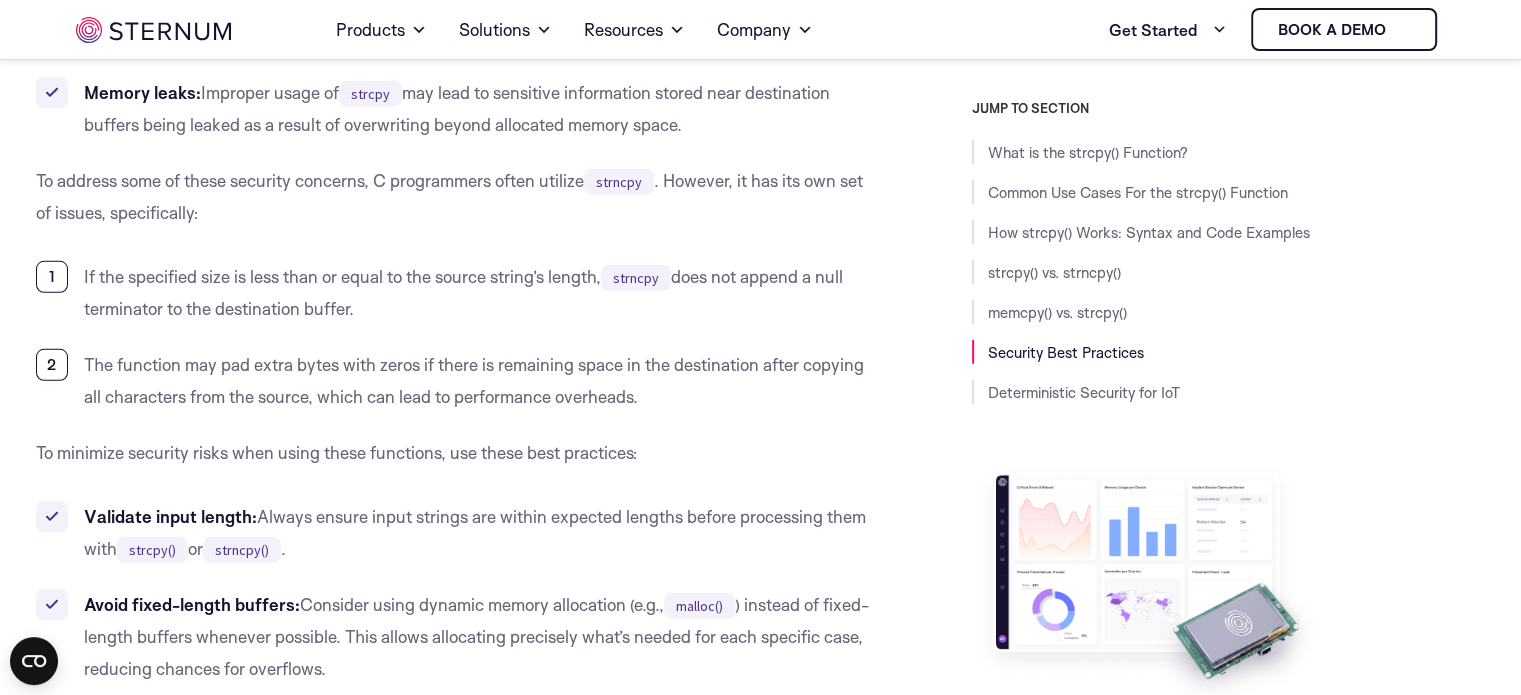 scroll, scrollTop: 5692, scrollLeft: 0, axis: vertical 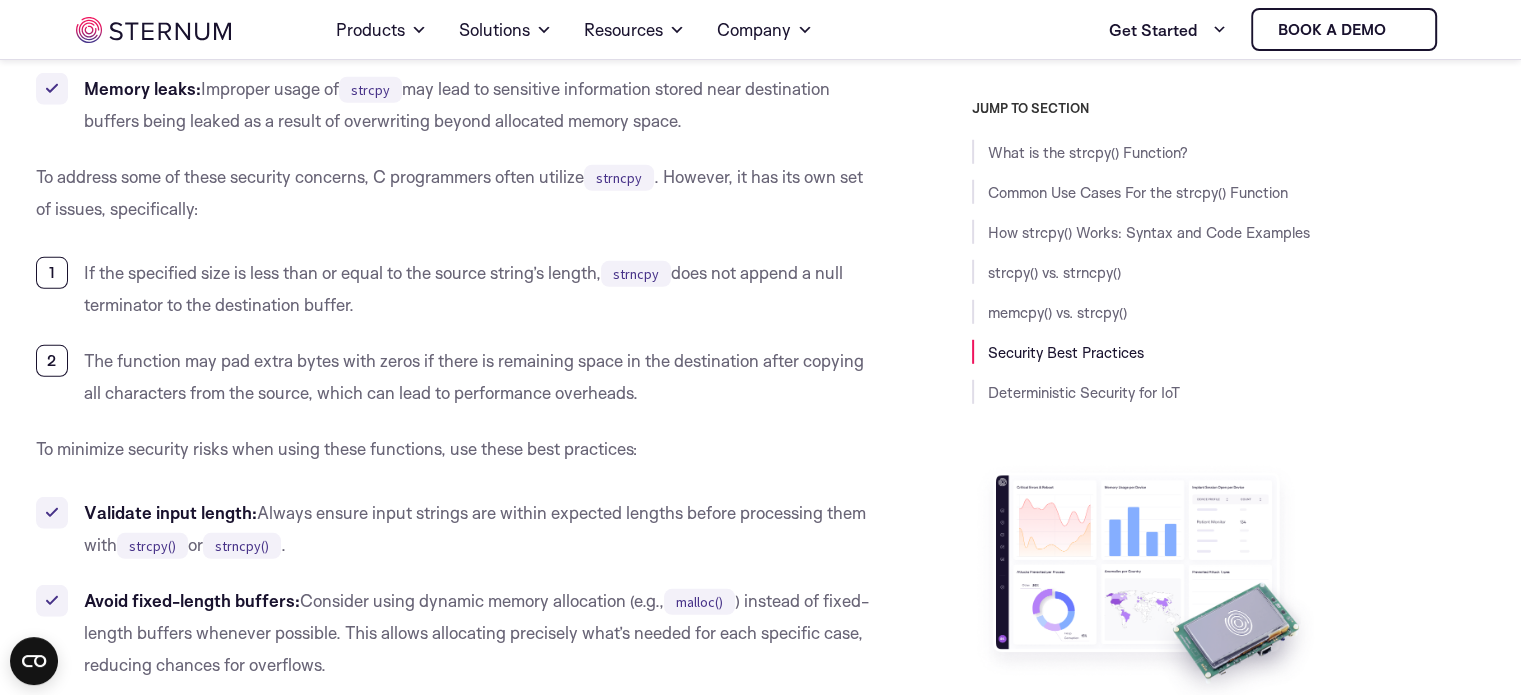 drag, startPoint x: 270, startPoint y: 268, endPoint x: 370, endPoint y: 313, distance: 109.65856 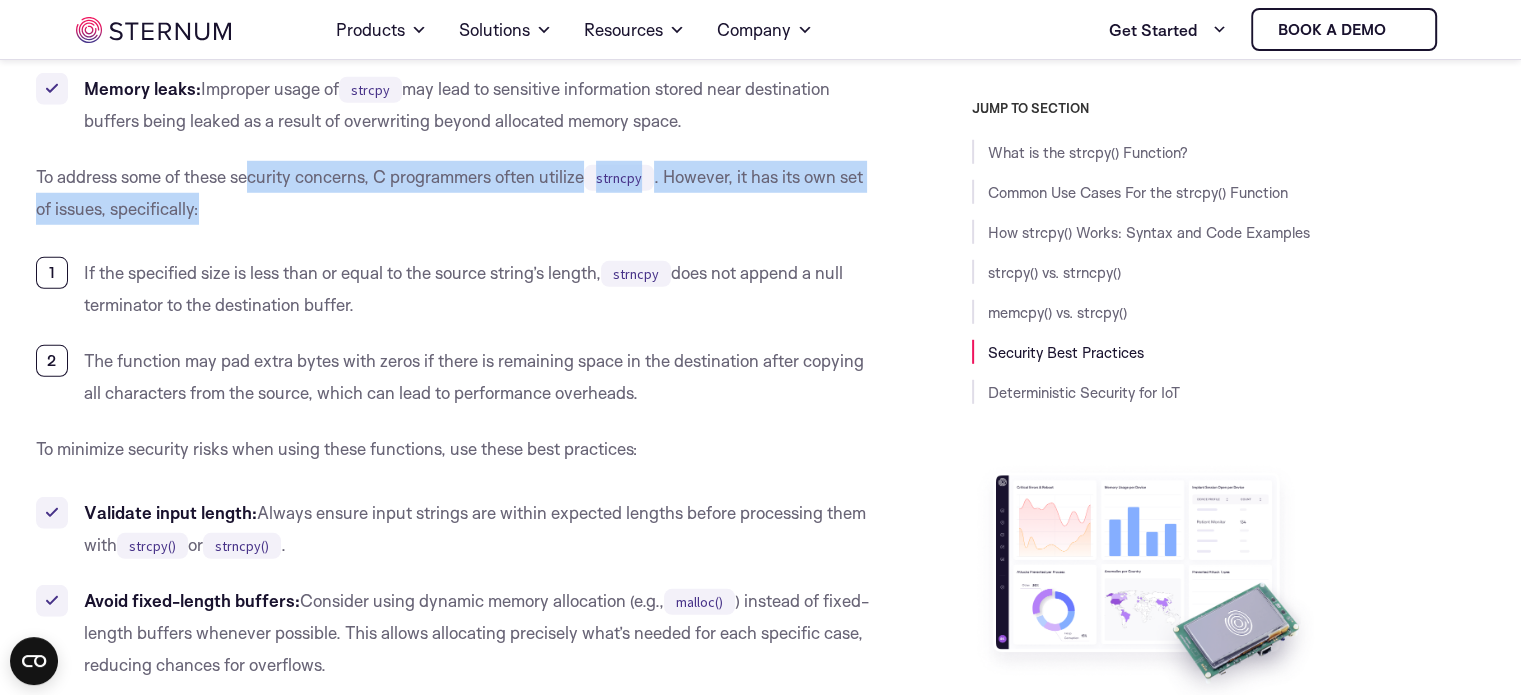 drag, startPoint x: 248, startPoint y: 171, endPoint x: 268, endPoint y: 199, distance: 34.4093 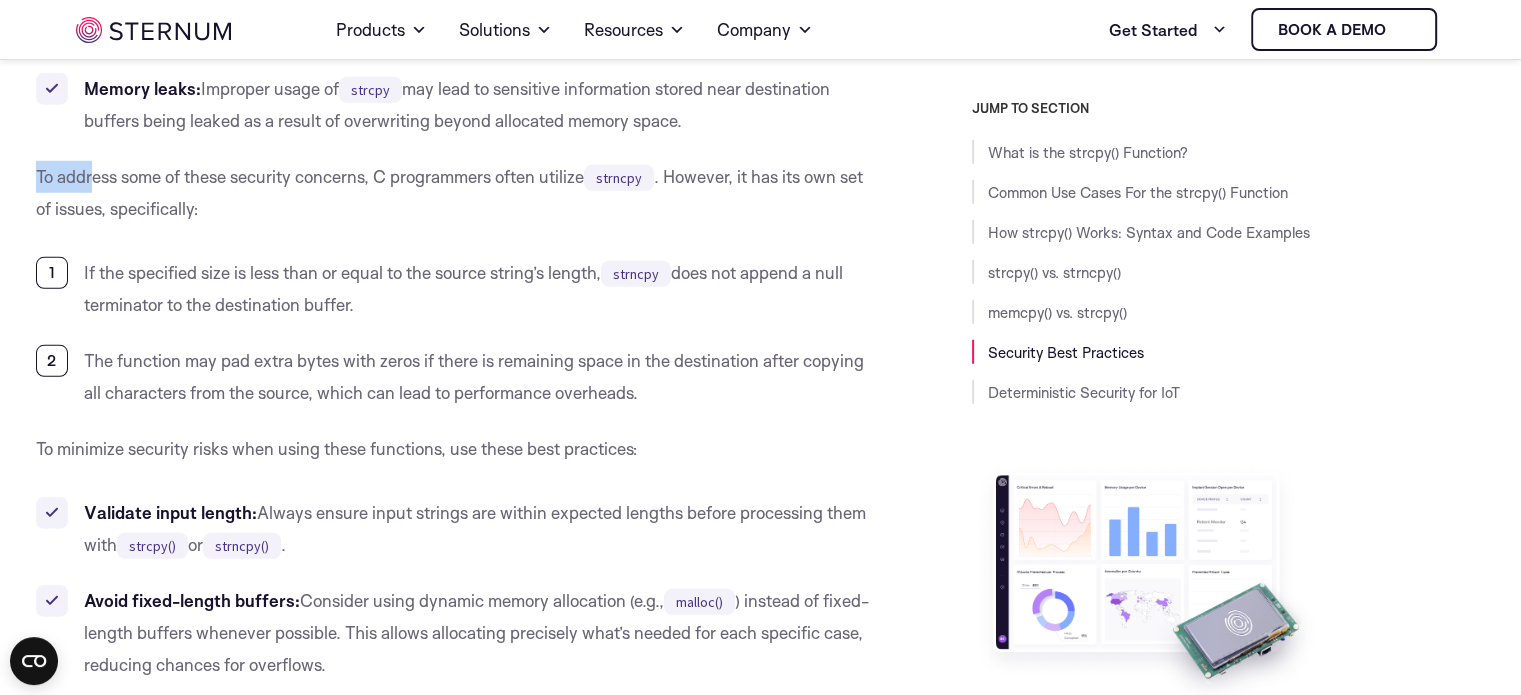 drag, startPoint x: 26, startPoint y: 179, endPoint x: 89, endPoint y: 182, distance: 63.07139 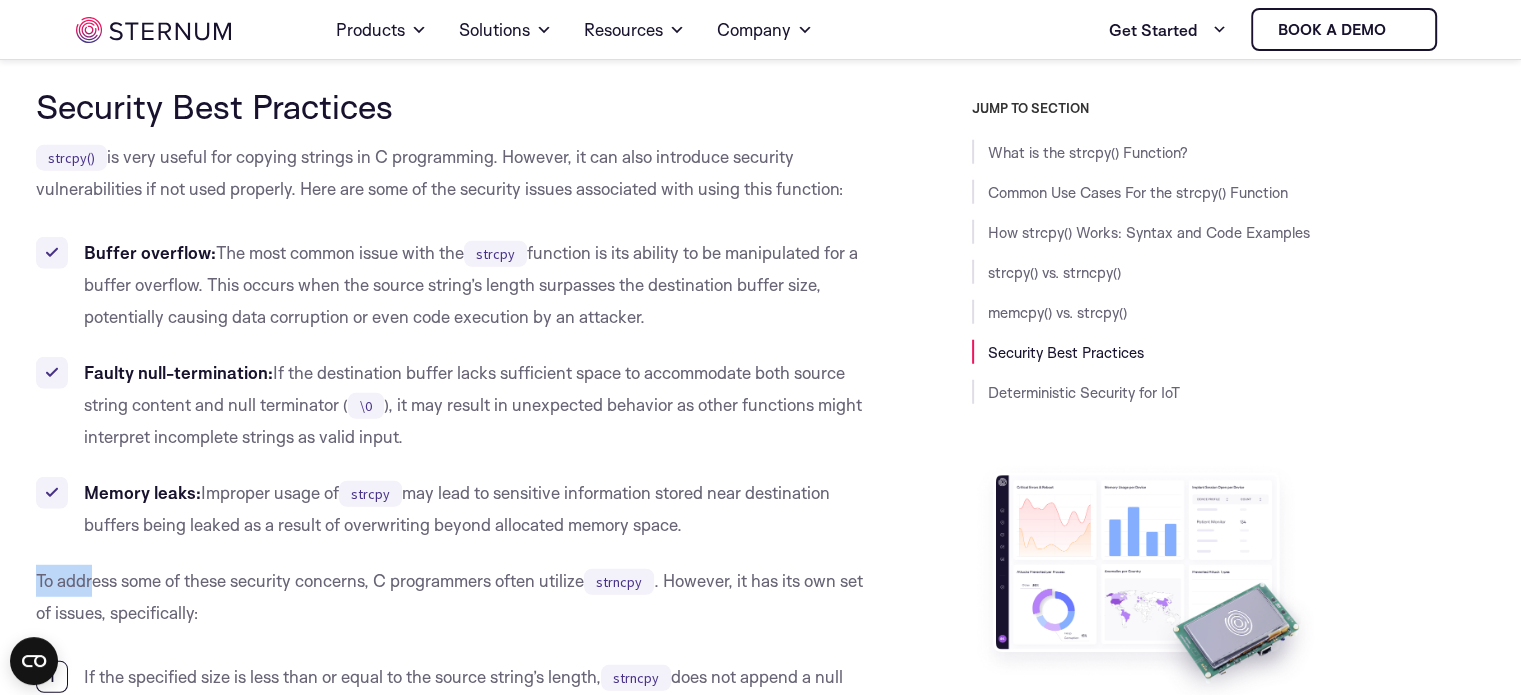 scroll, scrollTop: 5288, scrollLeft: 0, axis: vertical 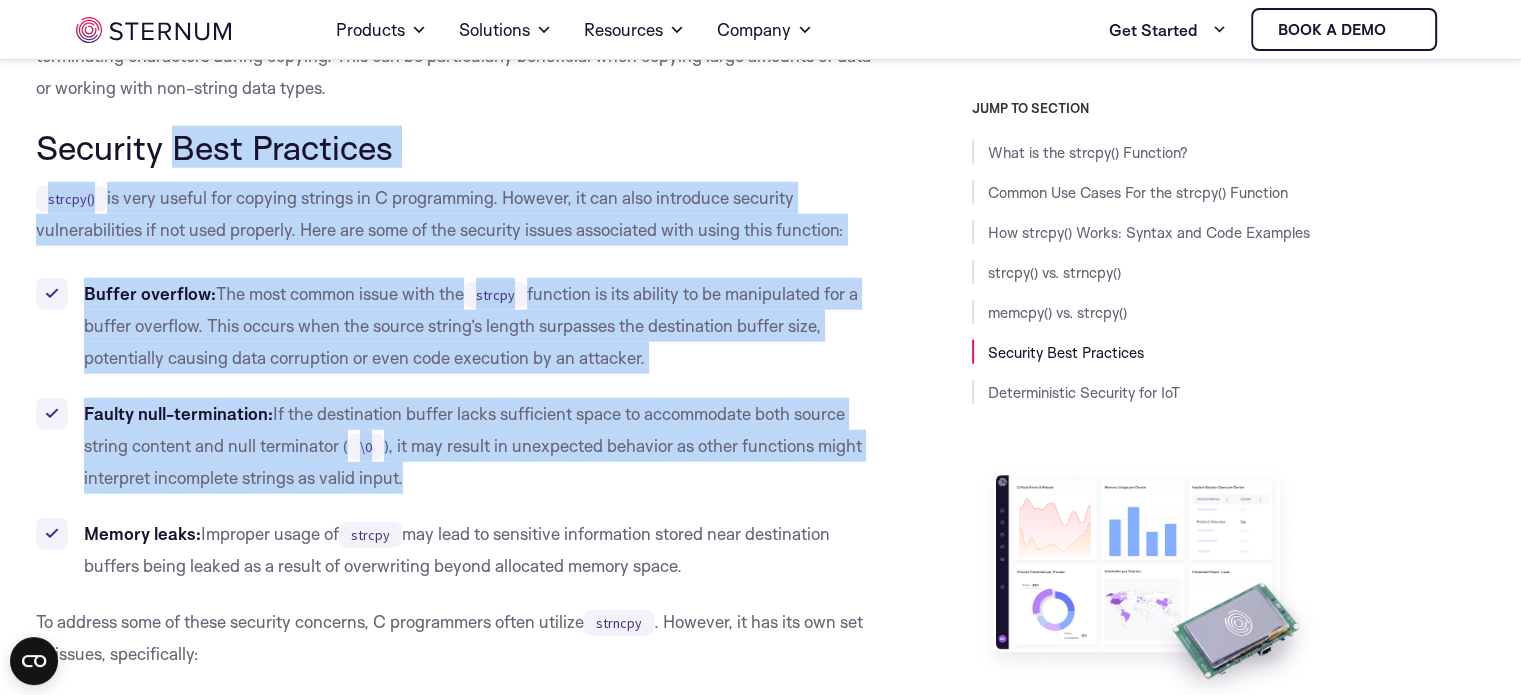 drag, startPoint x: 172, startPoint y: 129, endPoint x: 448, endPoint y: 492, distance: 456.00986 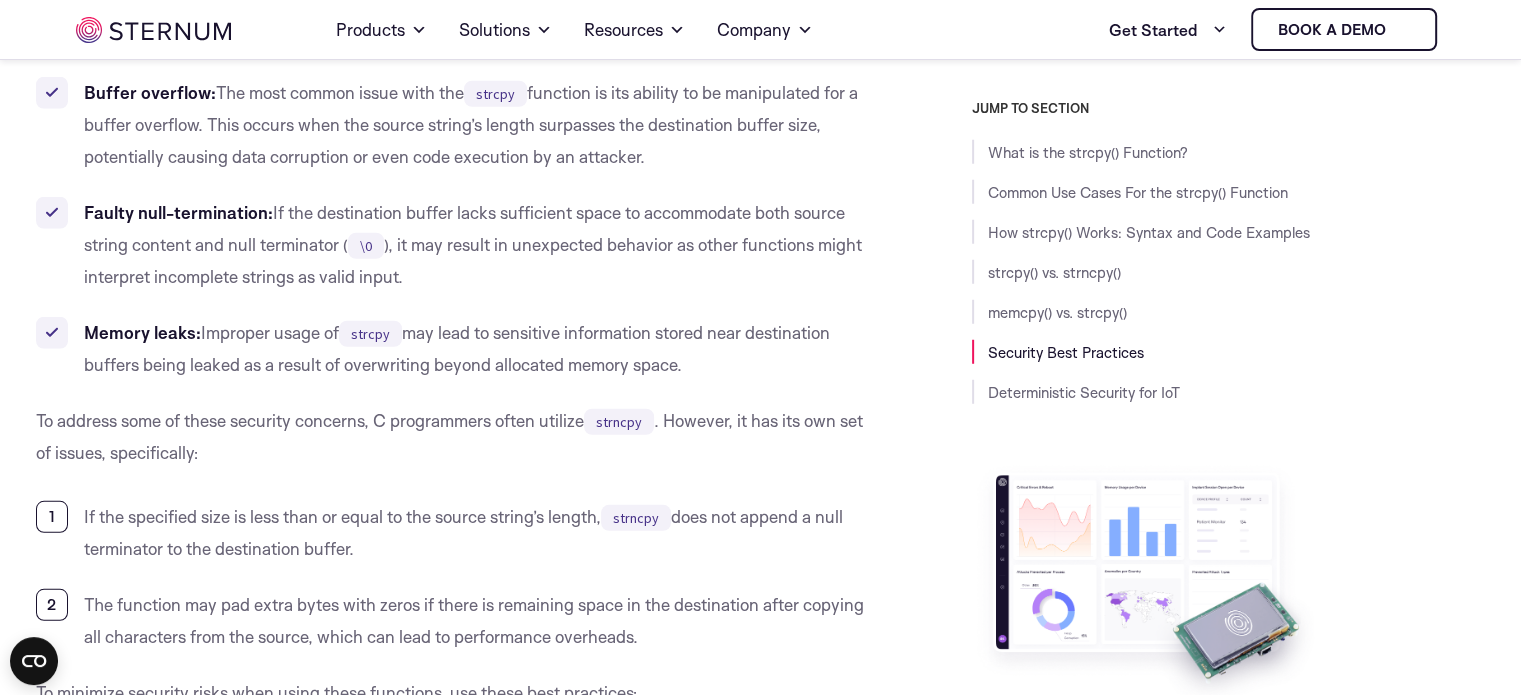scroll, scrollTop: 5451, scrollLeft: 0, axis: vertical 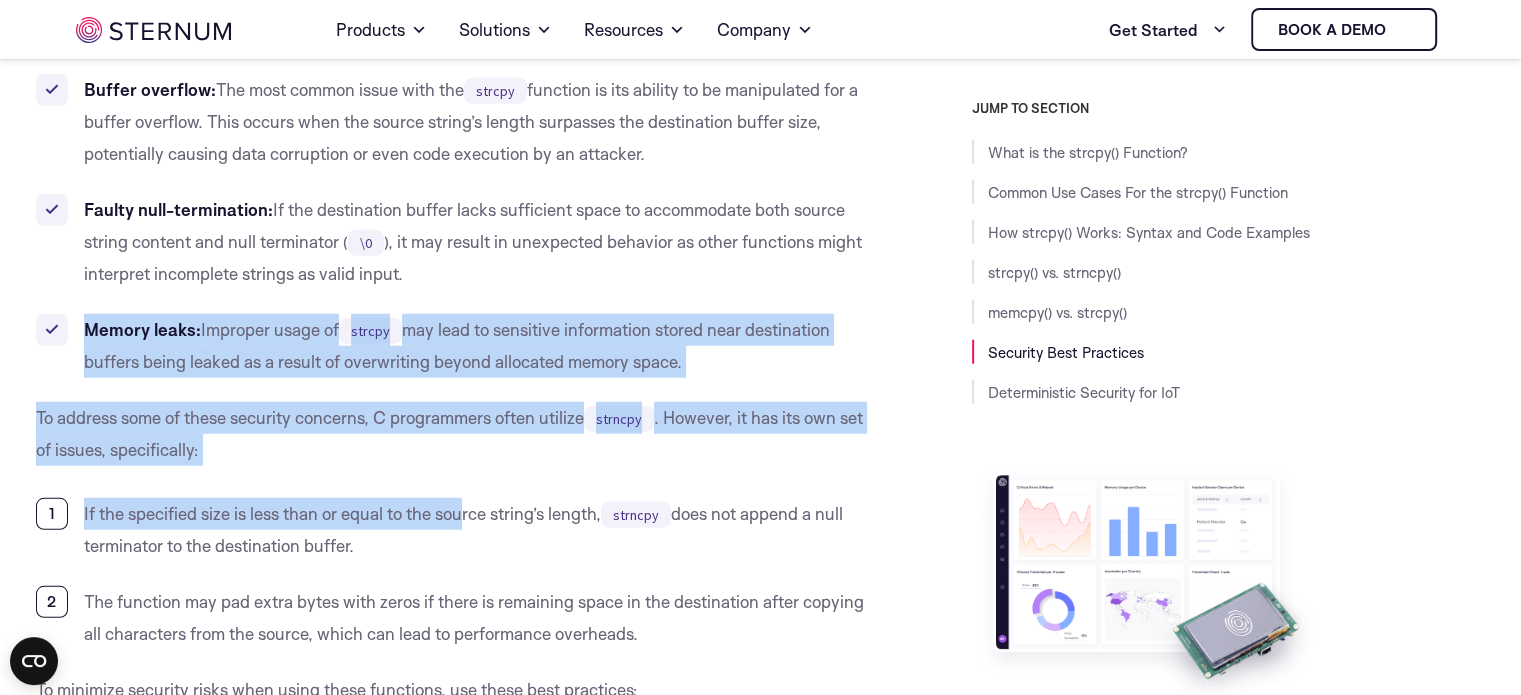 drag, startPoint x: 485, startPoint y: 282, endPoint x: 468, endPoint y: 473, distance: 191.75505 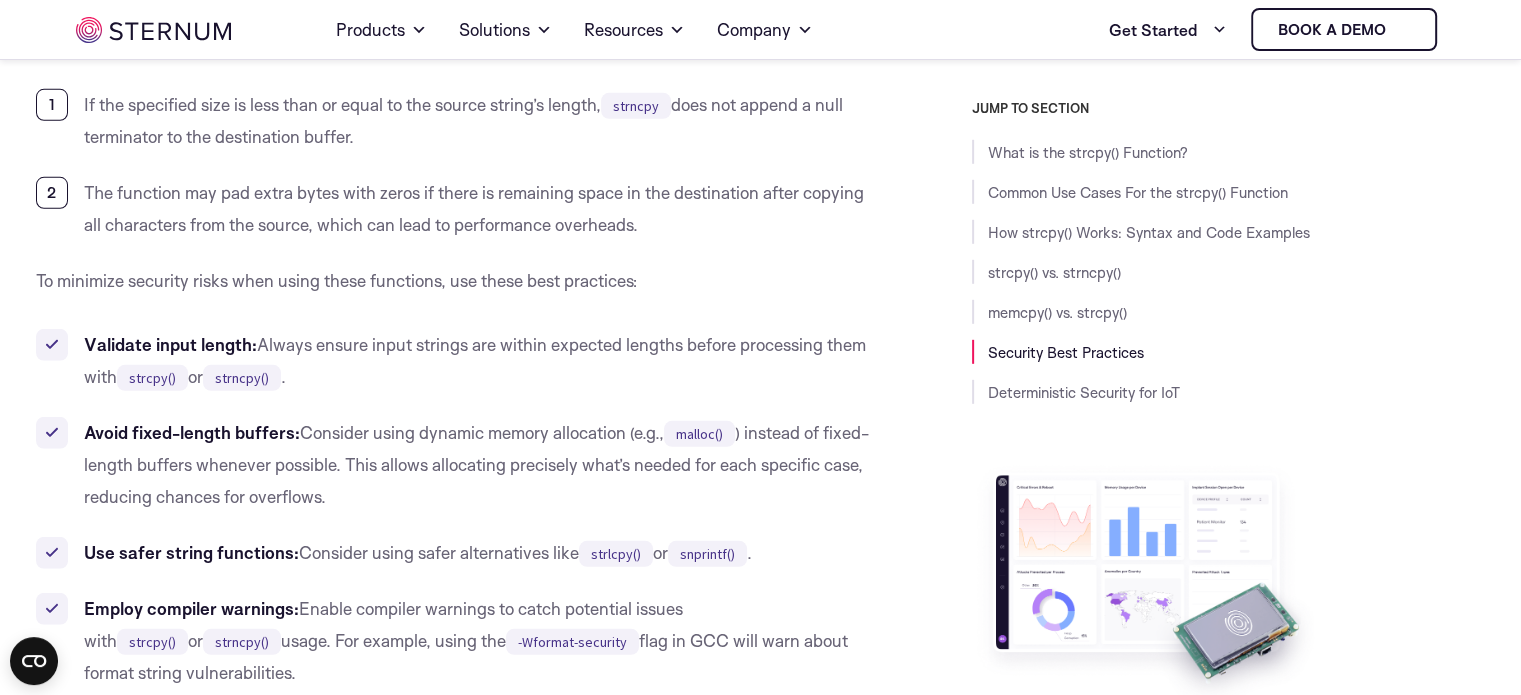scroll, scrollTop: 5734, scrollLeft: 0, axis: vertical 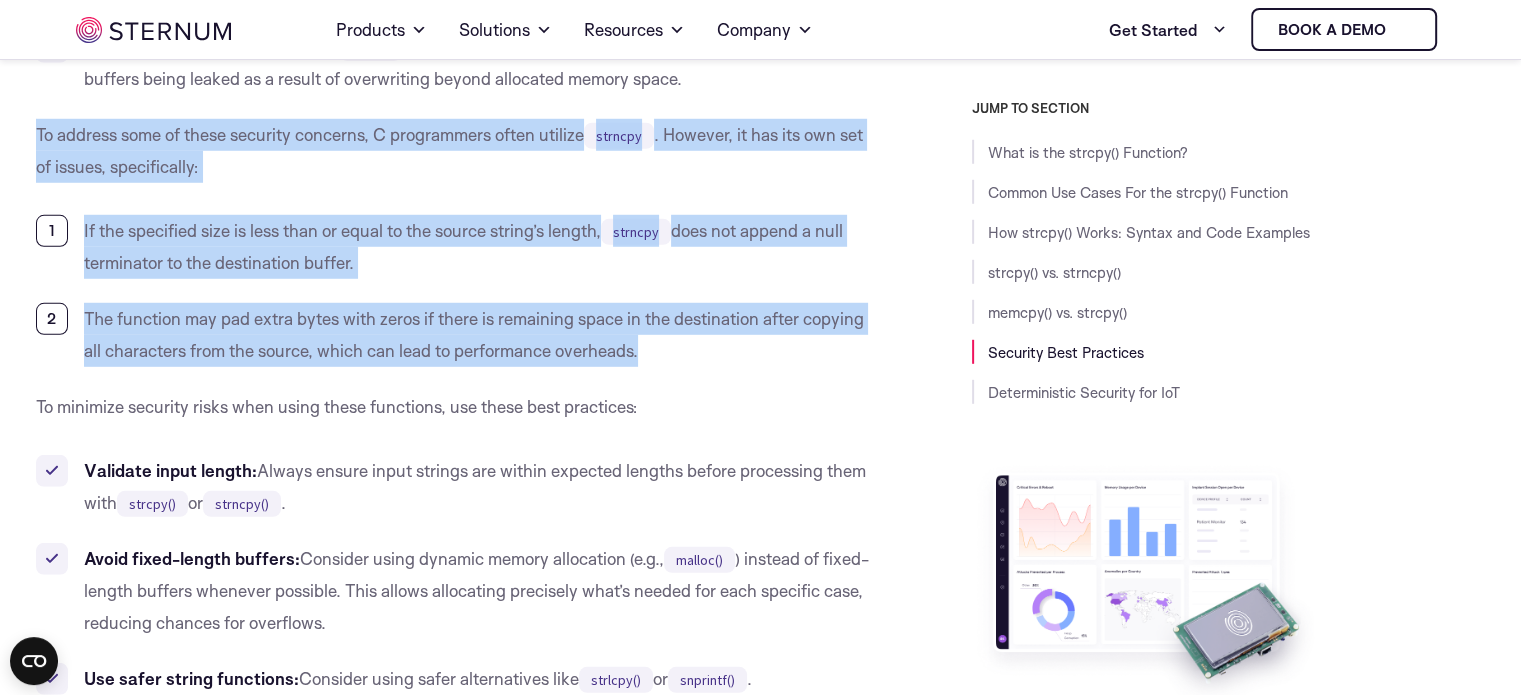 drag, startPoint x: 21, startPoint y: 122, endPoint x: 684, endPoint y: 349, distance: 700.7839 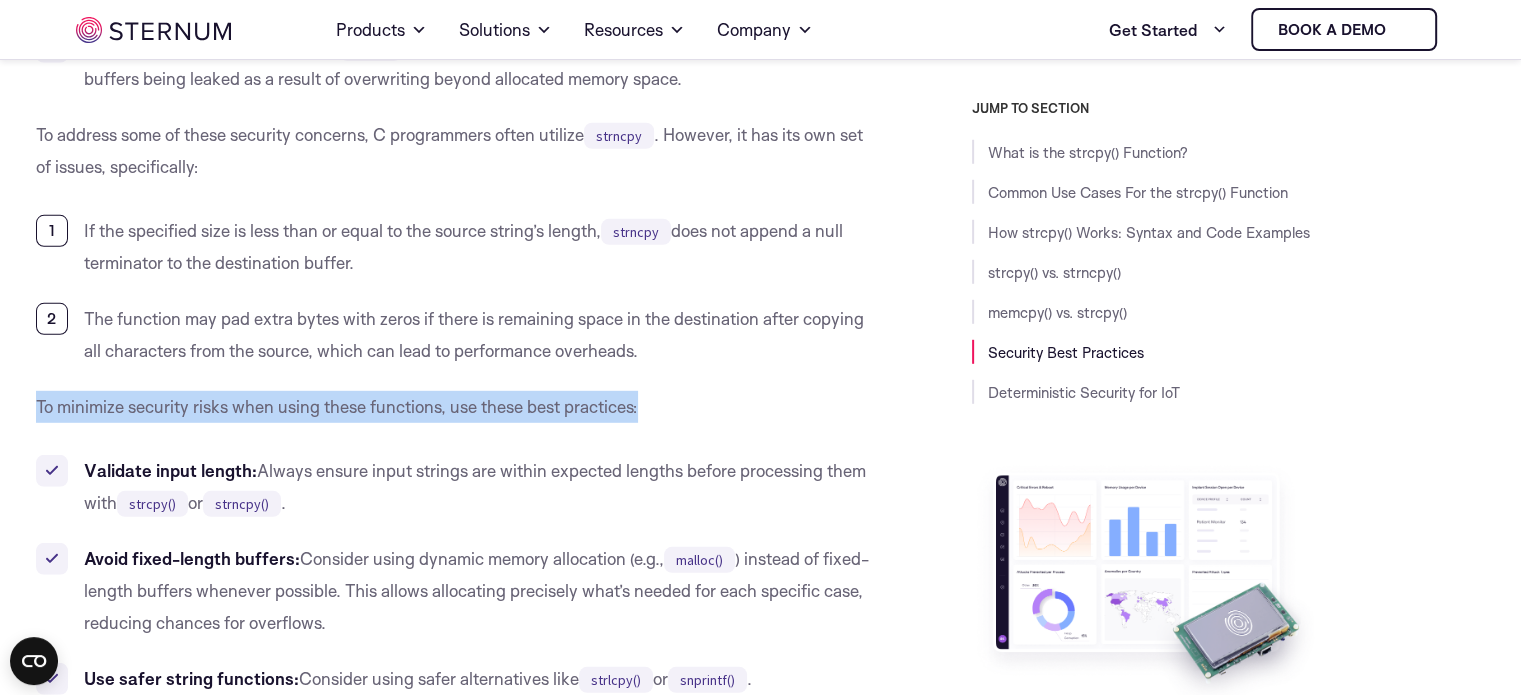 drag, startPoint x: 672, startPoint y: 350, endPoint x: 675, endPoint y: 409, distance: 59.07622 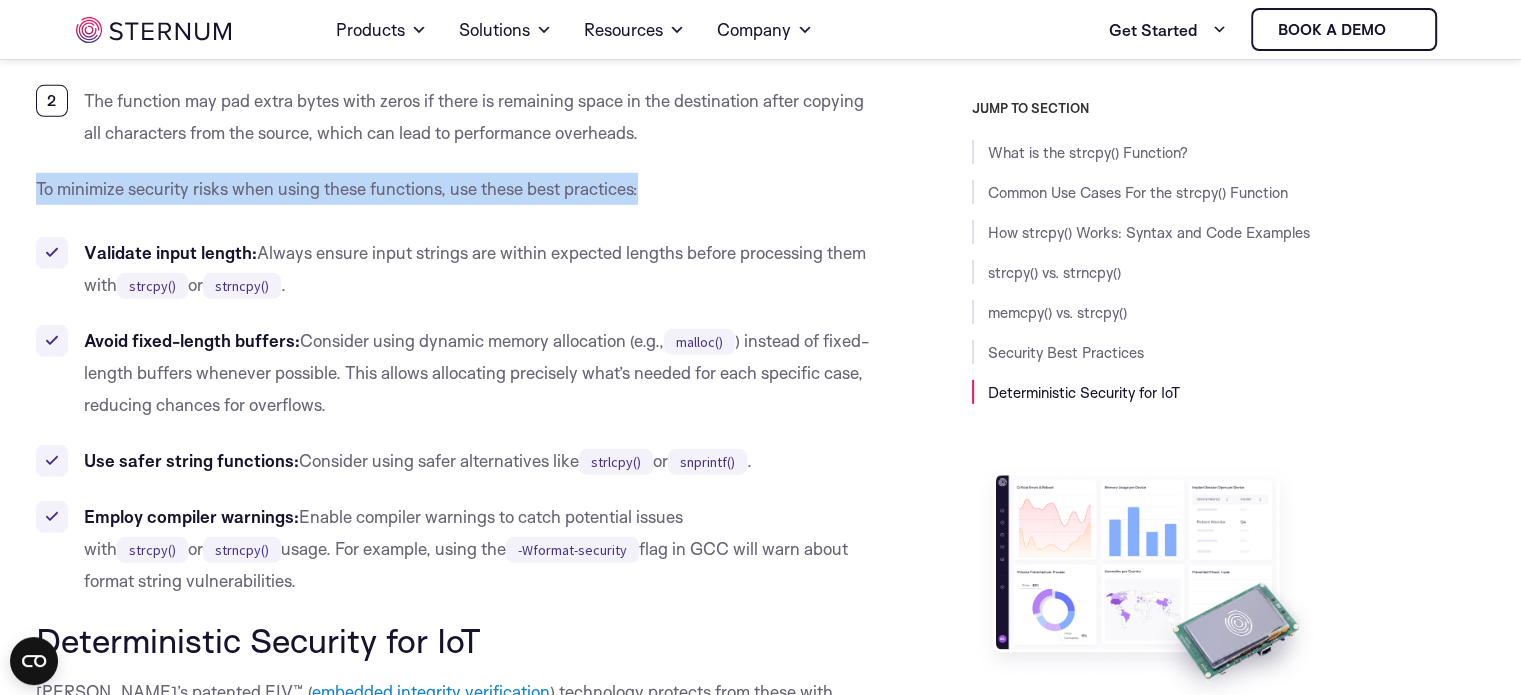 scroll, scrollTop: 5955, scrollLeft: 0, axis: vertical 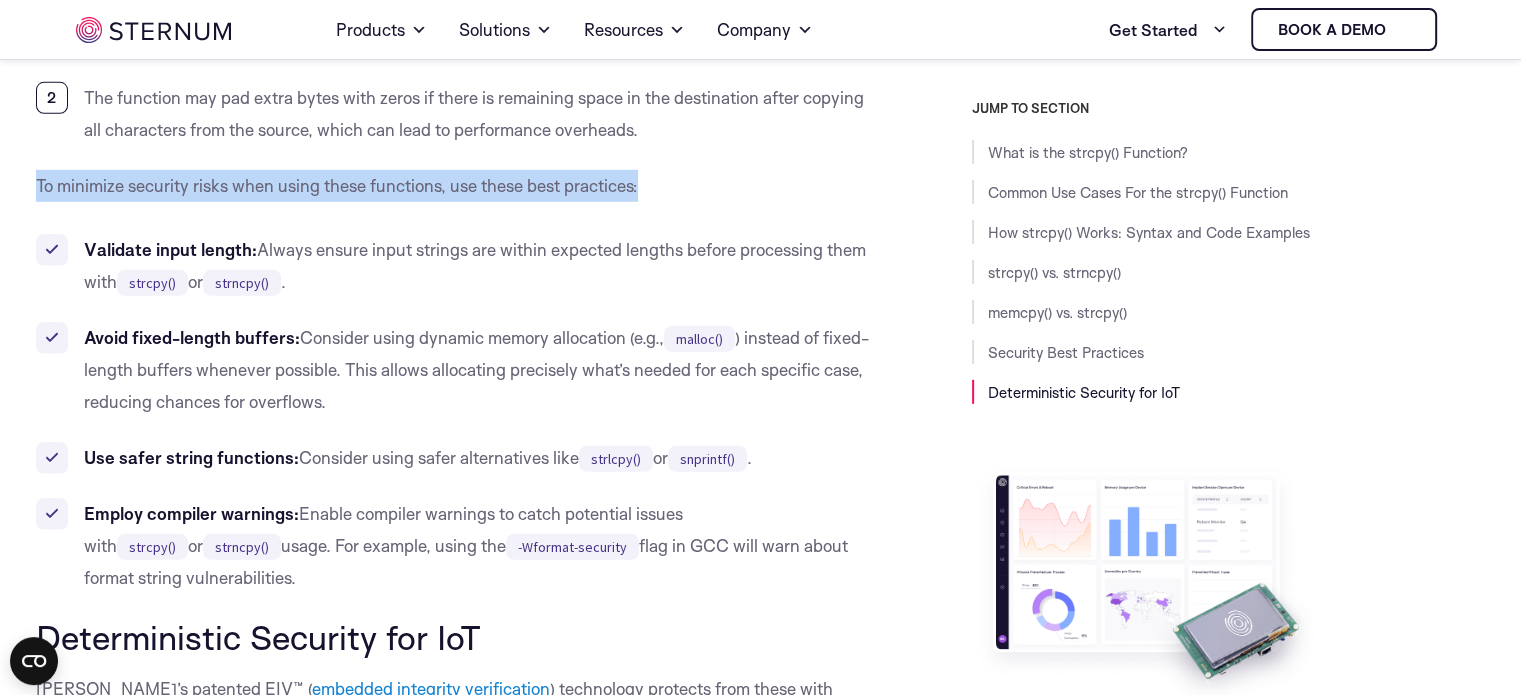 click on "What is the strcpy() Function?
The  strcpy()  function is a standard library function in the C programming language, designed to copy strings from one memory location to another. It is included in the  string.h  header file and stands for “string copy.” The primary objective of this function is to replicate a source string into a destination buffer while ensuring both strings are null-terminated.
The  strcpy()  function works by taking two arguments: a pointer to the destination buffer (called  dest ) and a pointer to the source string (called  src ). The function iterates through the characters in the source string, copying each character to the destination buffer, and finally appending a null character  \0  to terminate the destination string. Here’s a short code example:
#include  <stdio.h>
#include  <string.h>
int main() {
char src[] = "Hello, World!";
char dest[20];
strcpy(dest, src);
printf("Copied string: %s\n", dest);
return 0;
}
strcpy()
." at bounding box center (459, -1775) 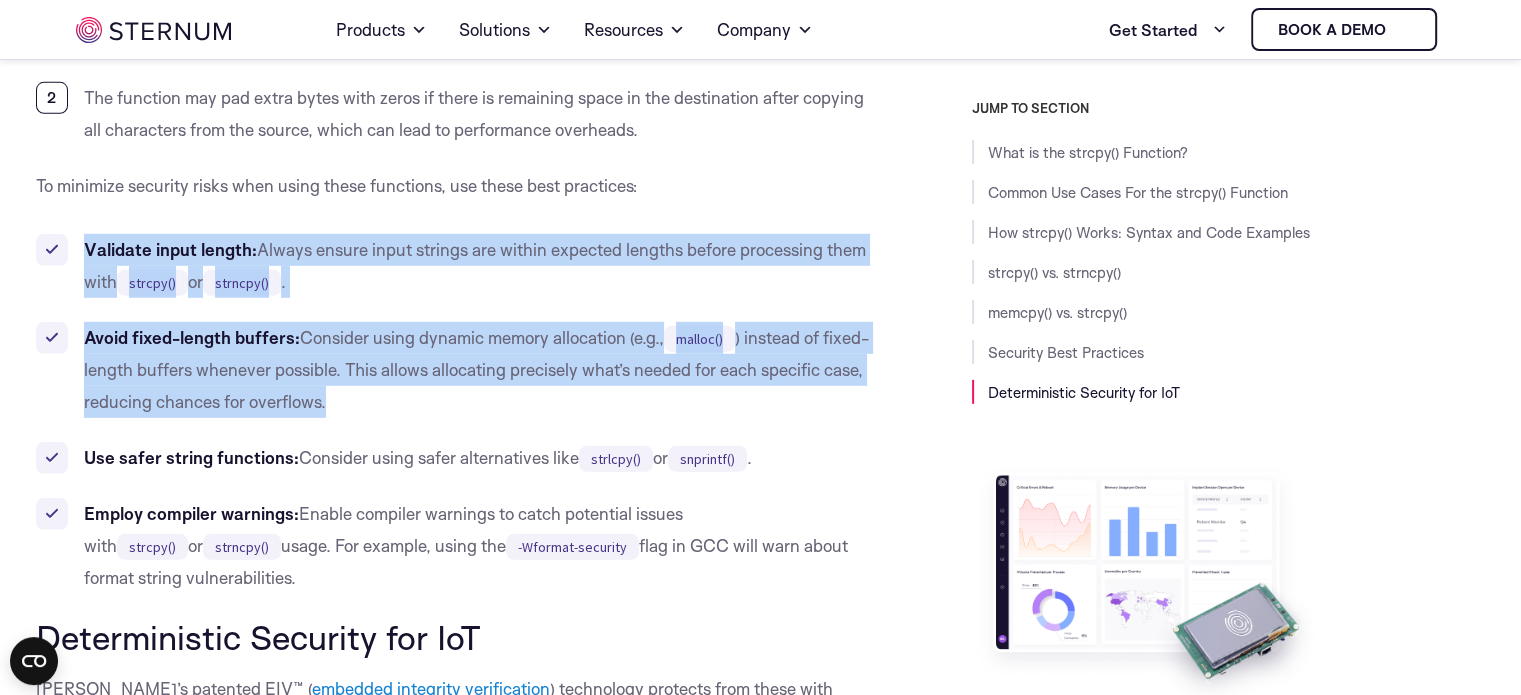 drag, startPoint x: 718, startPoint y: 184, endPoint x: 476, endPoint y: 393, distance: 319.75772 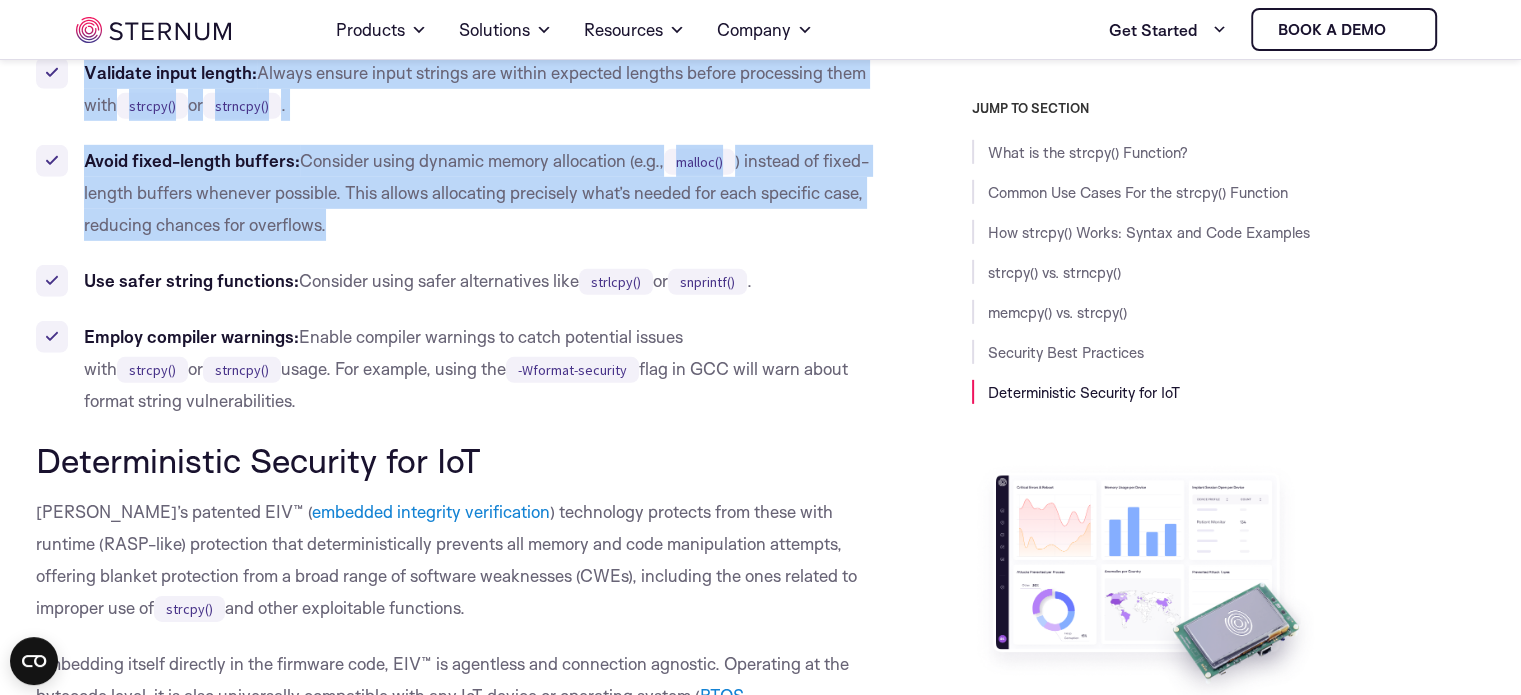 scroll, scrollTop: 6134, scrollLeft: 0, axis: vertical 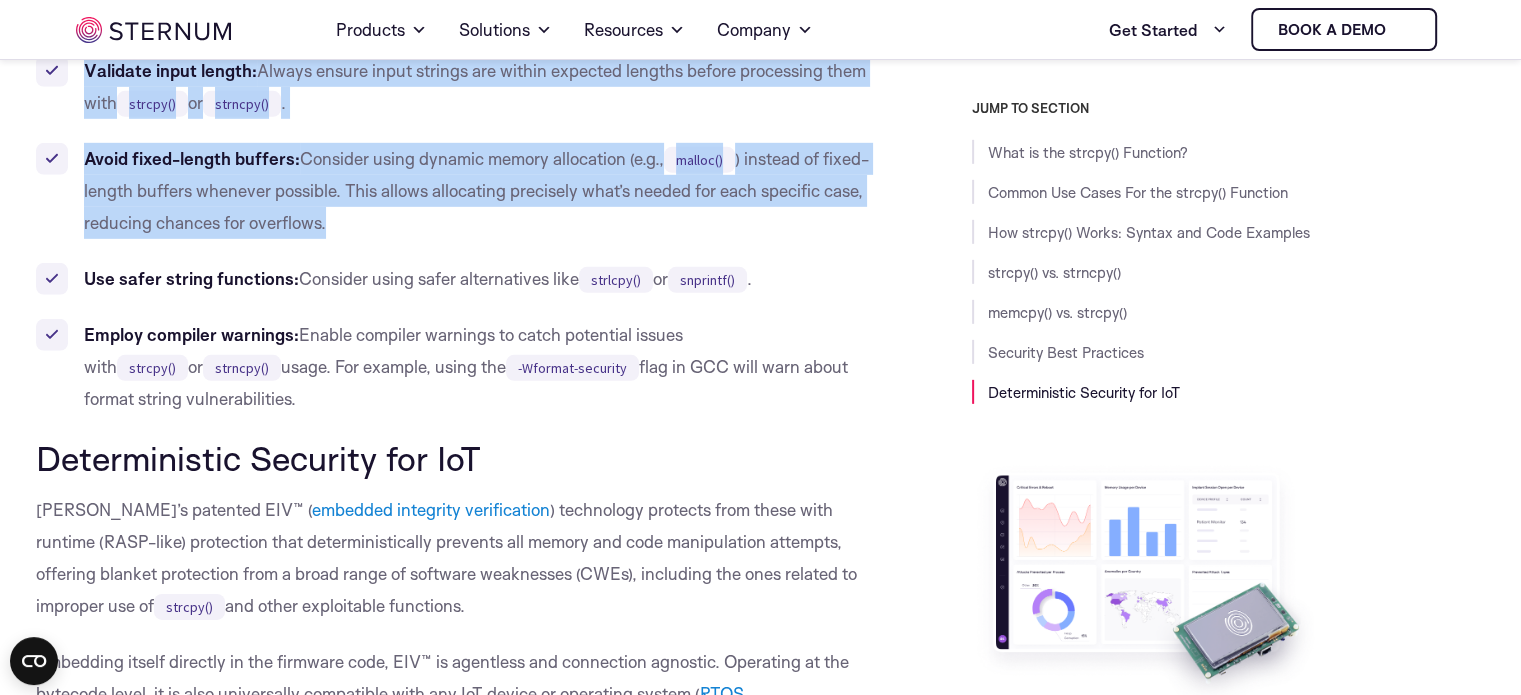 click on "Avoid fixed-length buffers:  Consider using dynamic memory allocation (e.g.,  malloc() ) instead of fixed-length buffers whenever possible. This allows allocating precisely what’s needed for each specific case, reducing chances for overflows." at bounding box center (459, 191) 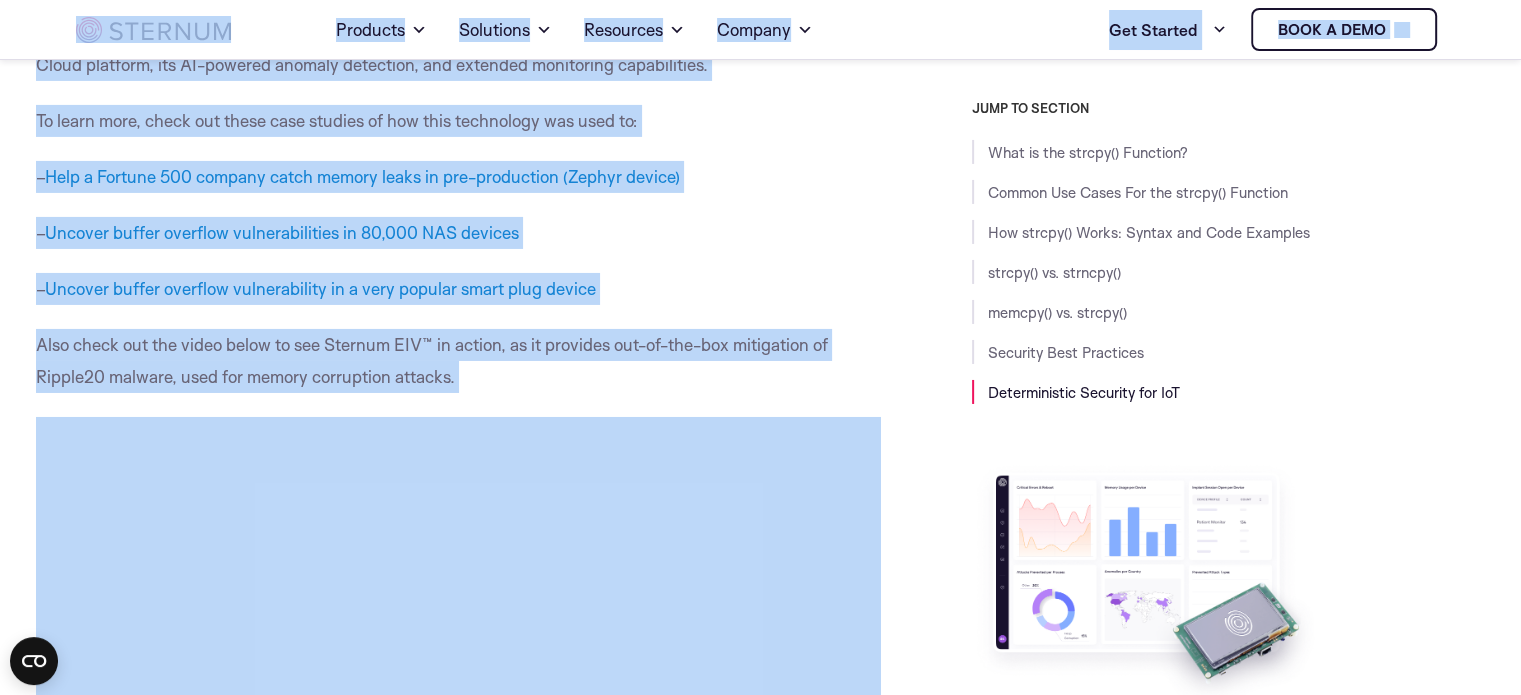 drag, startPoint x: 359, startPoint y: 401, endPoint x: 18, endPoint y: 2, distance: 524.8638 